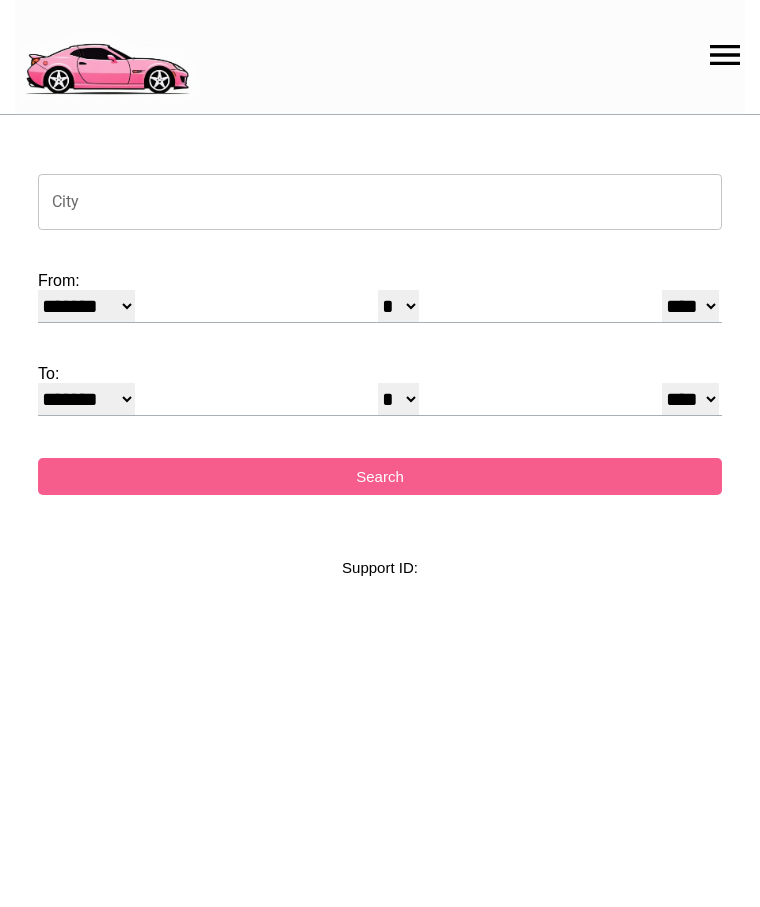 select on "*" 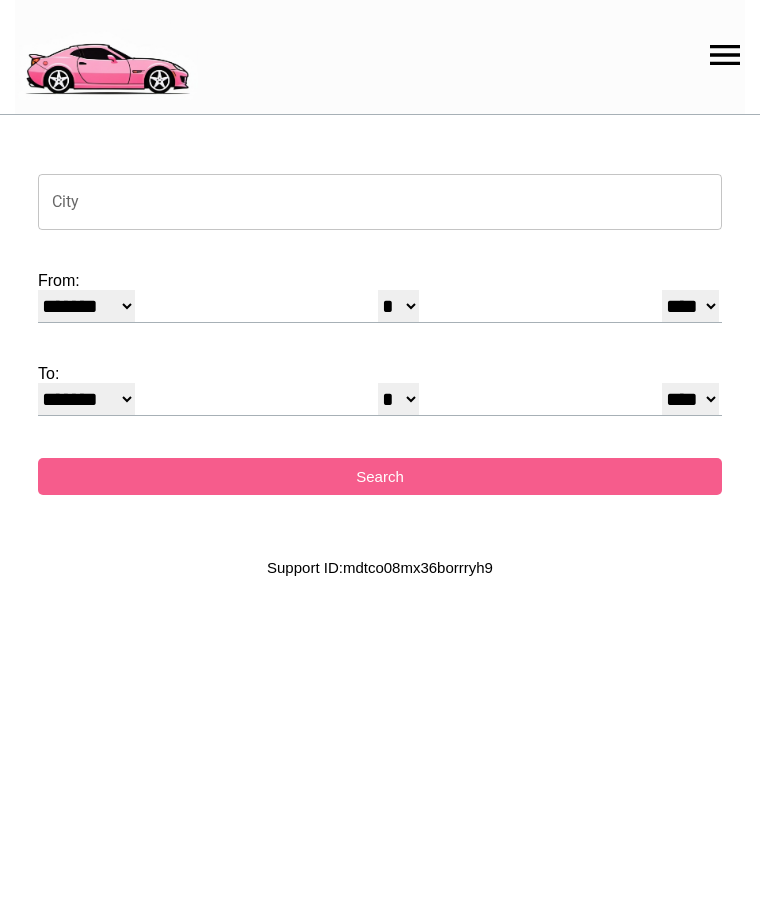 scroll, scrollTop: 0, scrollLeft: 0, axis: both 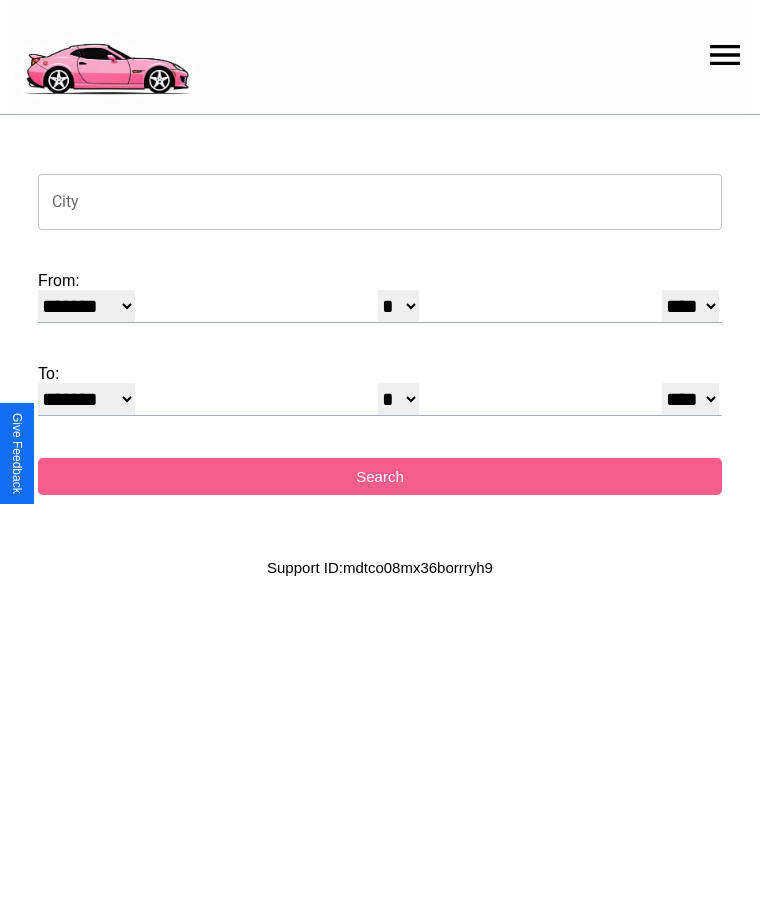 click 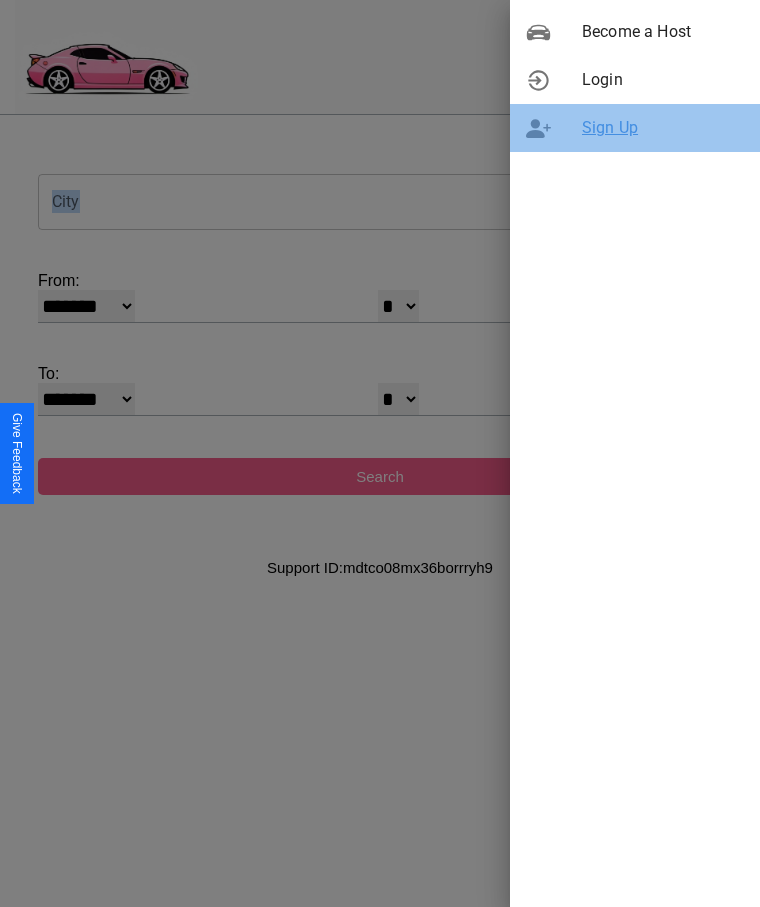 click on "Sign Up" at bounding box center (663, 128) 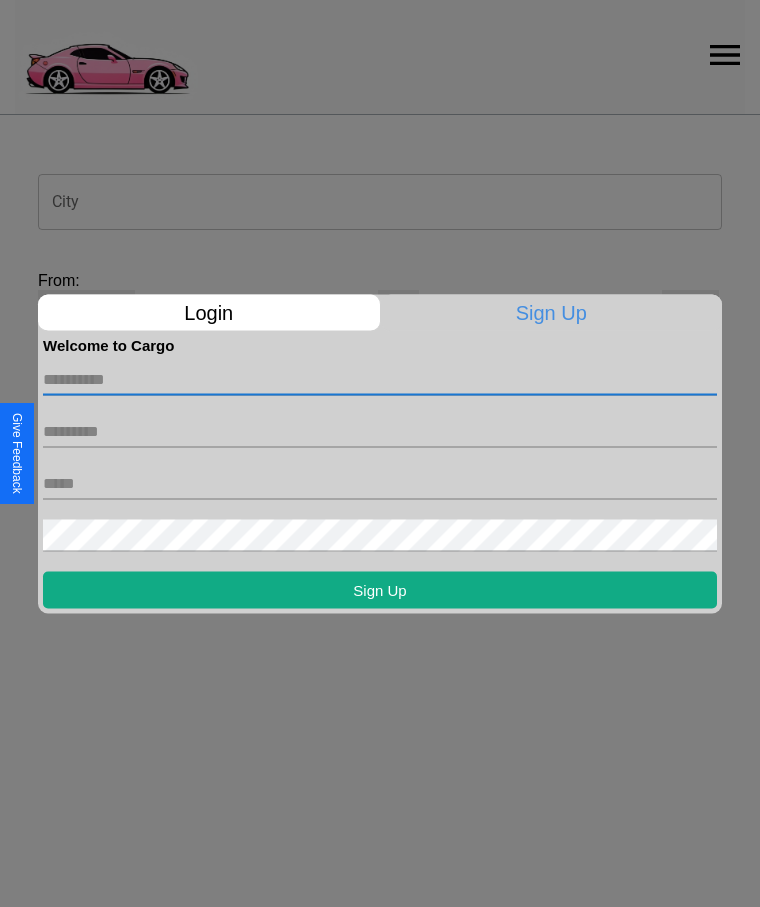 click at bounding box center (380, 379) 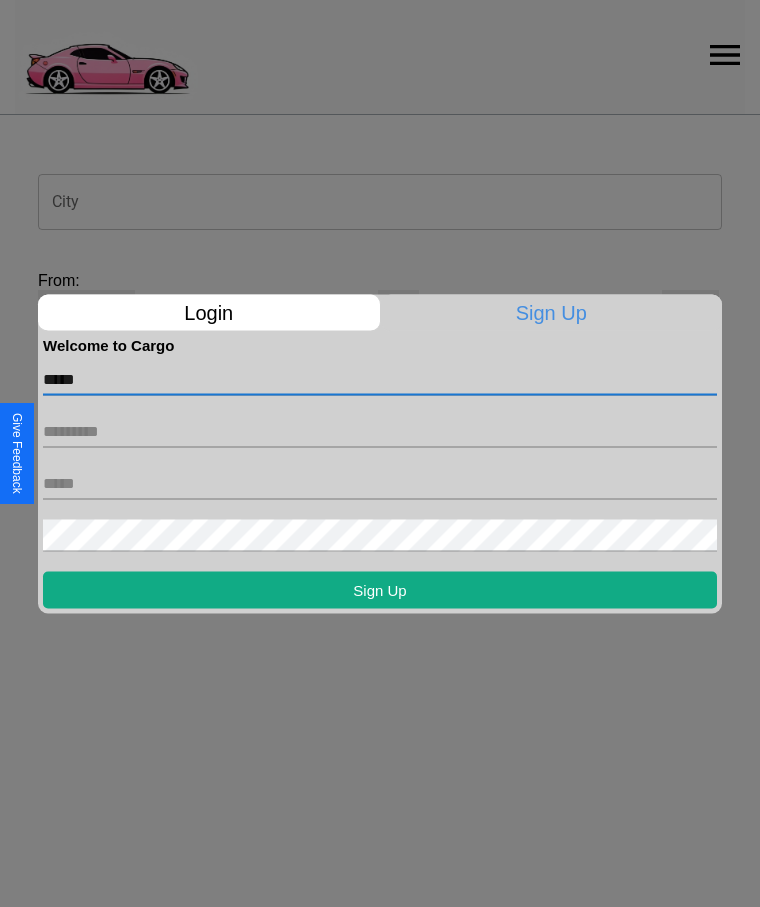 type on "*****" 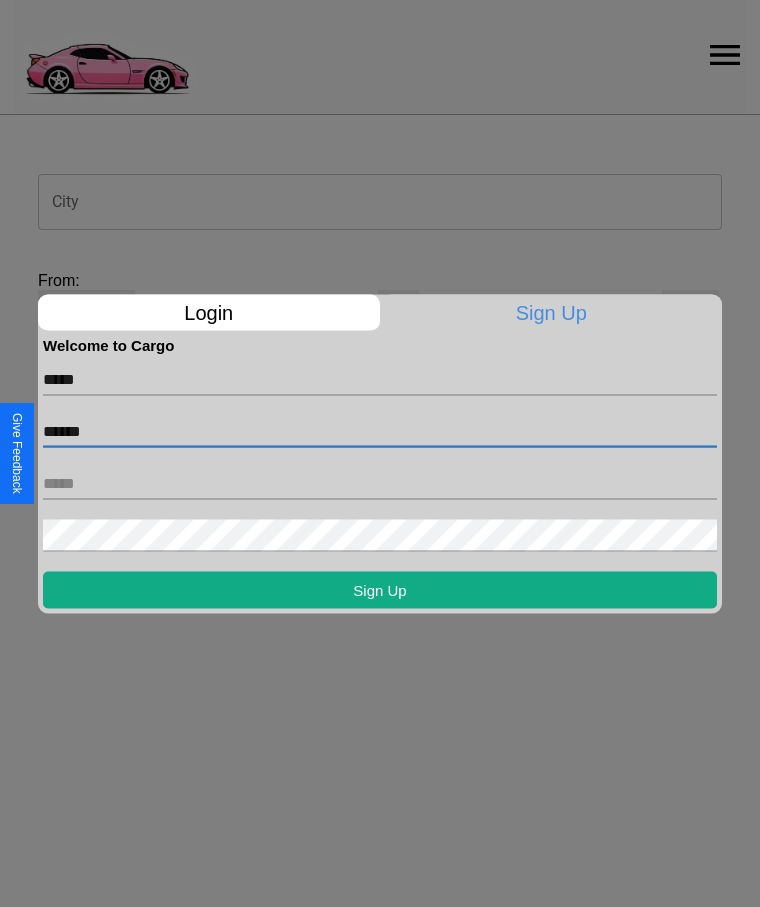 type on "******" 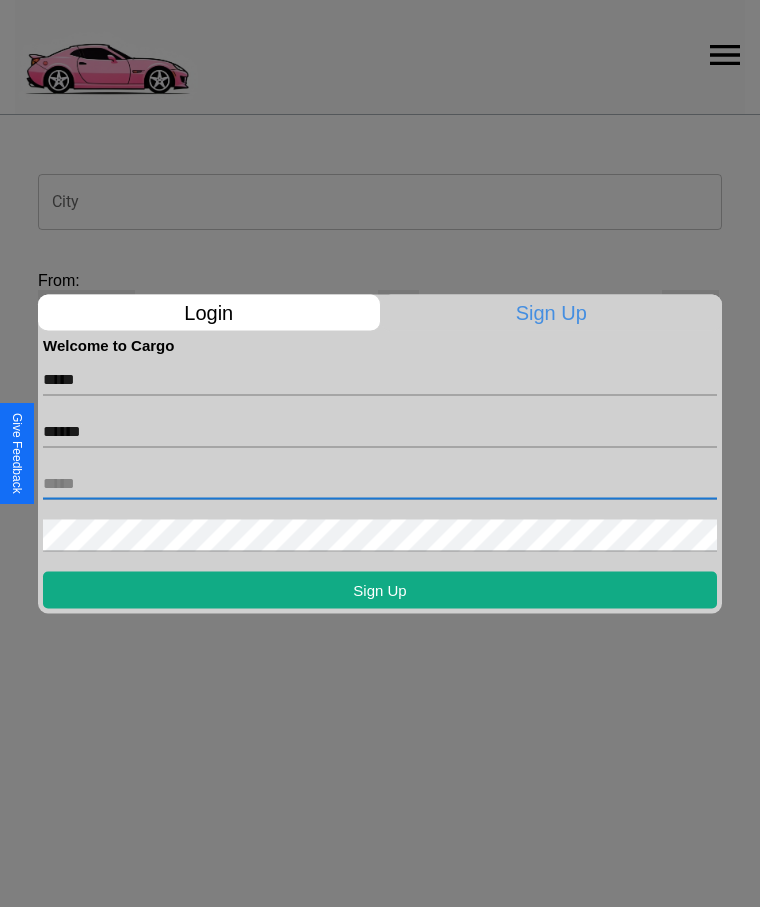 click at bounding box center [380, 483] 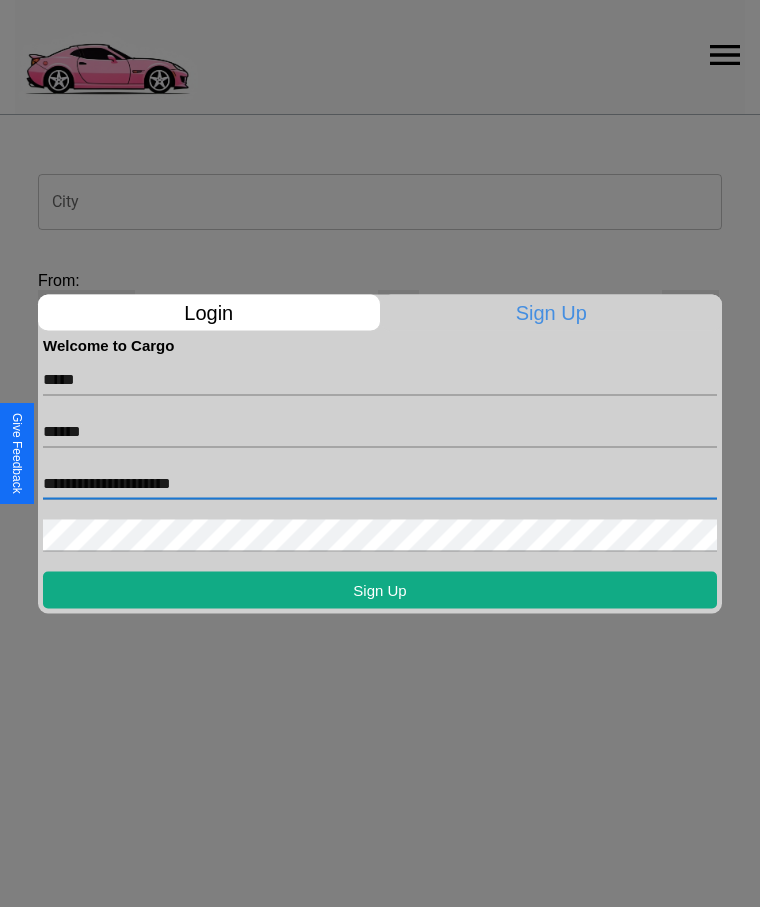 type on "**********" 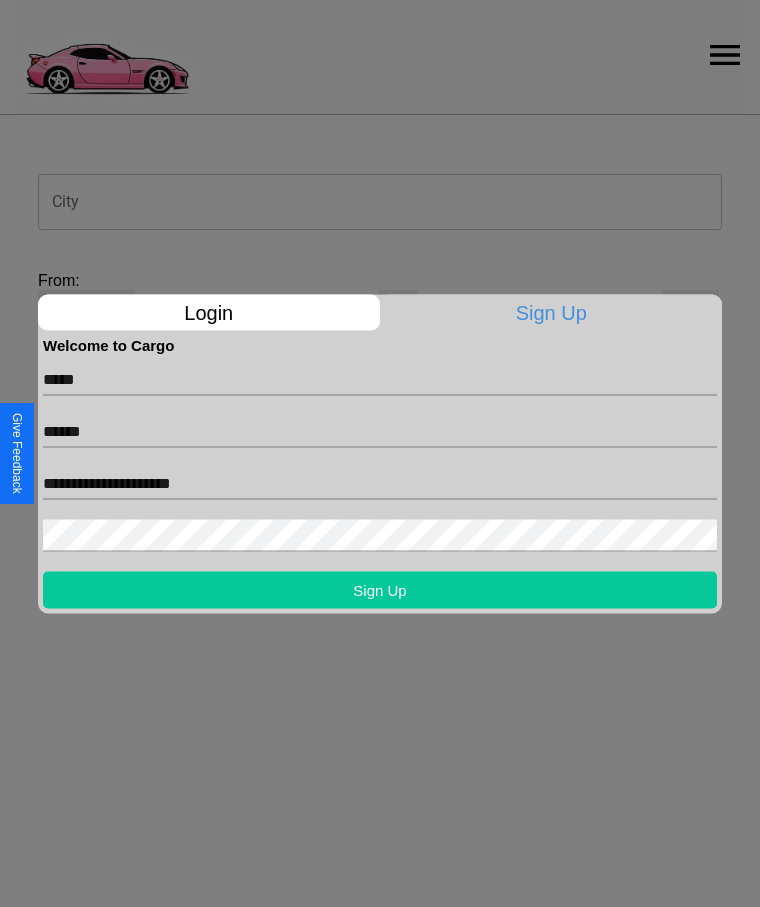 click on "Sign Up" at bounding box center [380, 589] 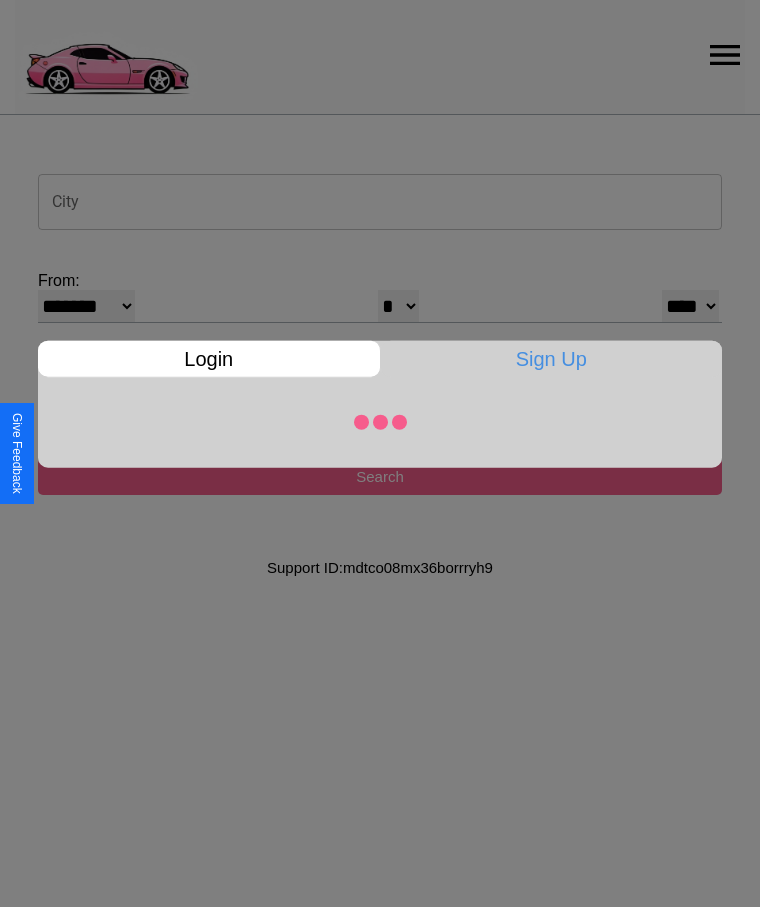 select on "*" 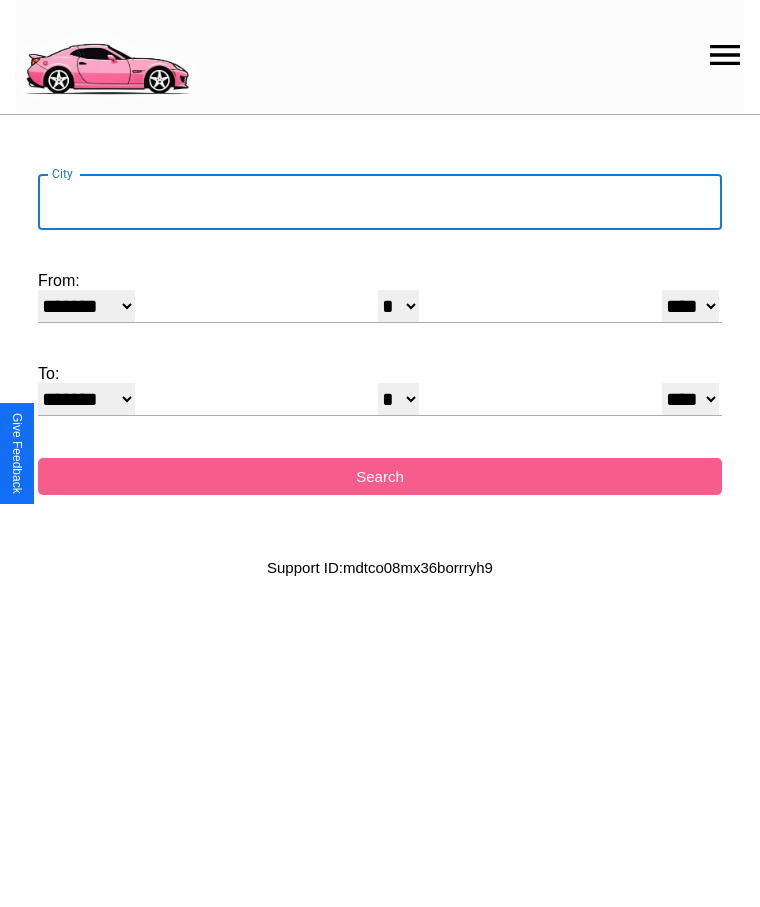 click on "City" at bounding box center [380, 202] 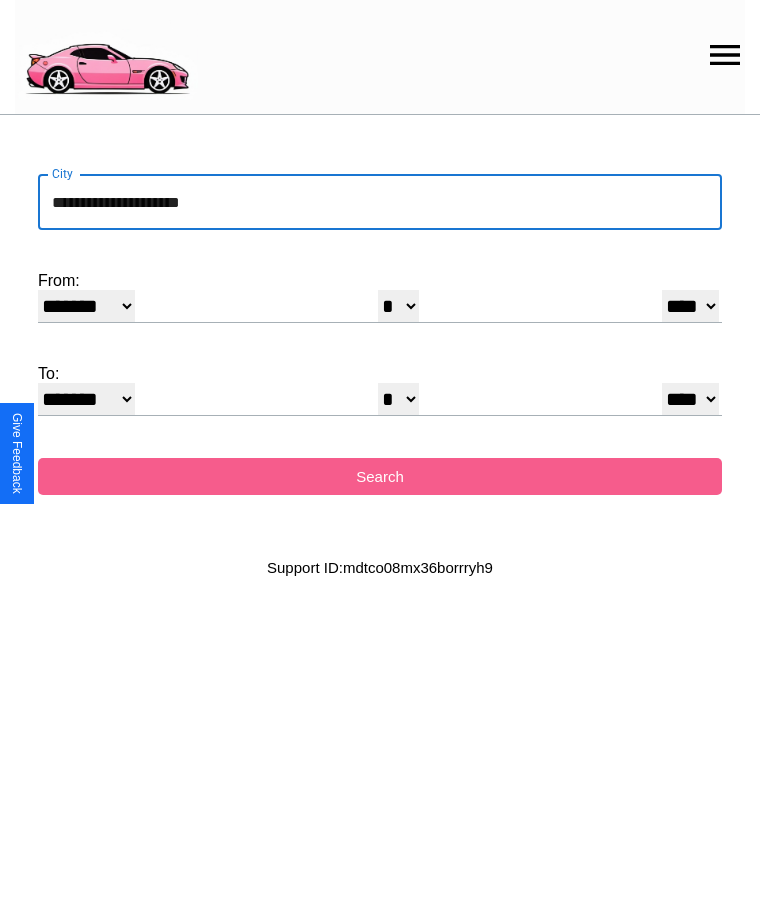 type on "**********" 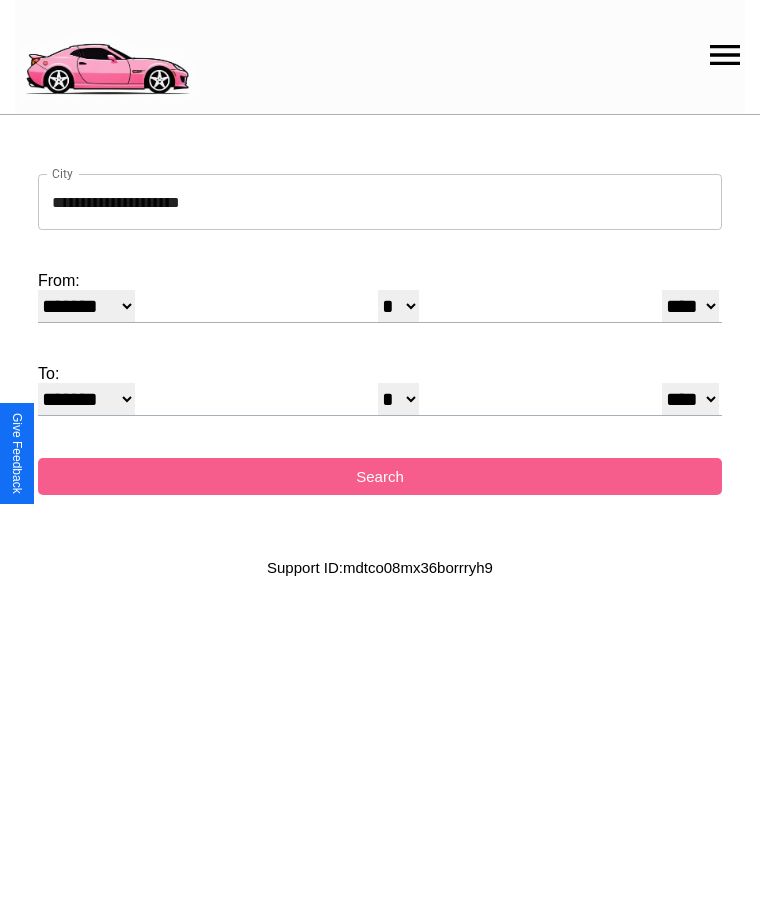 click on "******* ******** ***** ***** *** **** **** ****** ********* ******* ******** ********" at bounding box center [86, 306] 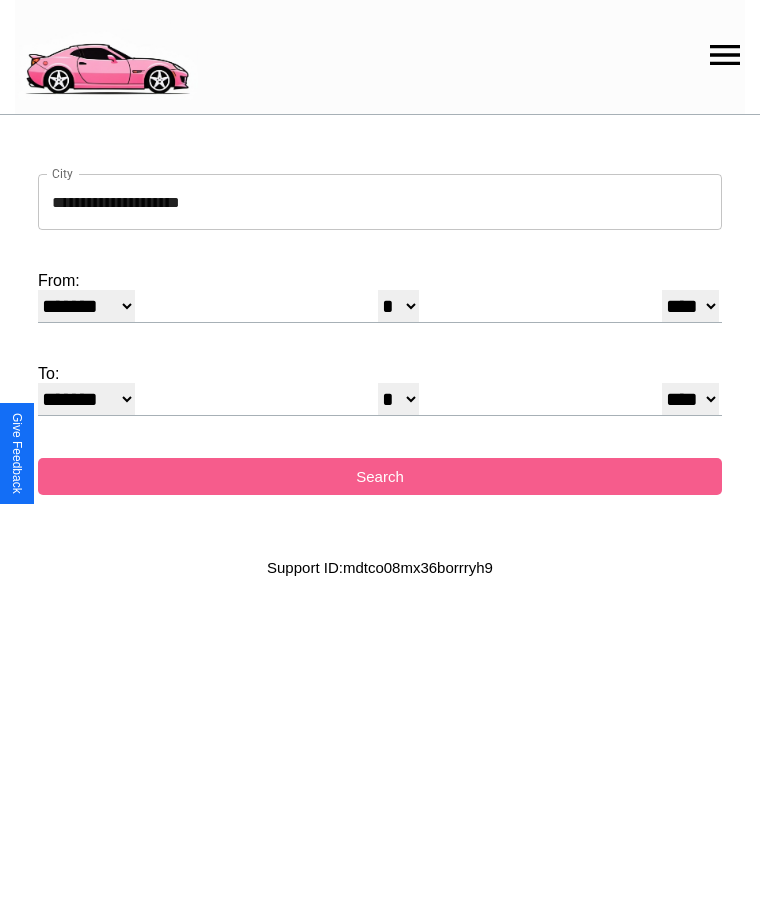 select on "*" 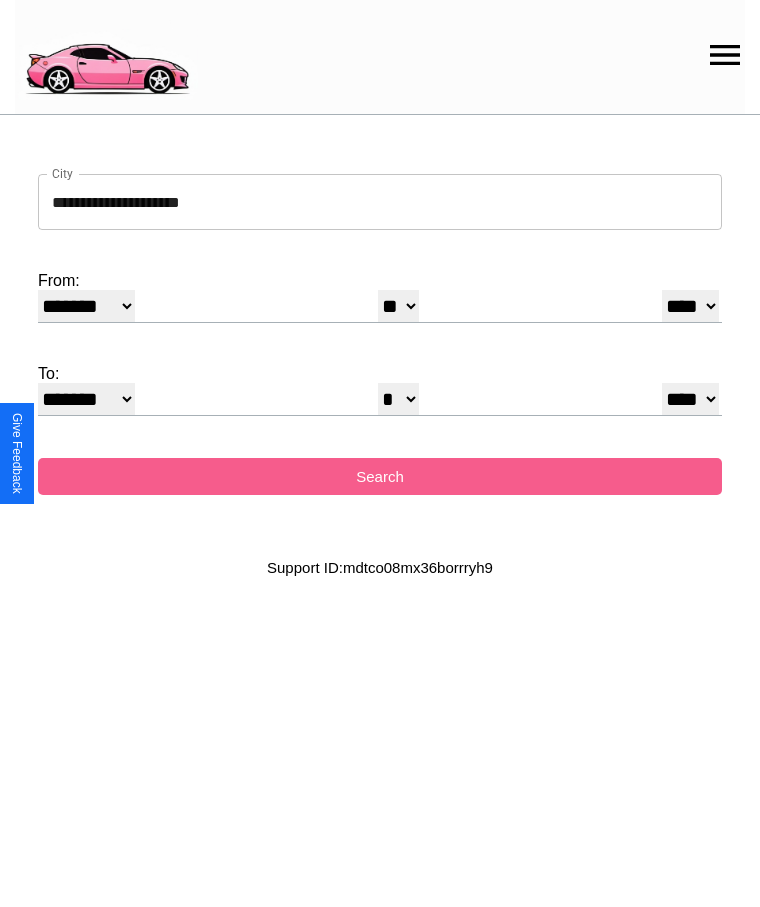click on "**** **** **** **** **** **** **** **** **** ****" at bounding box center (690, 306) 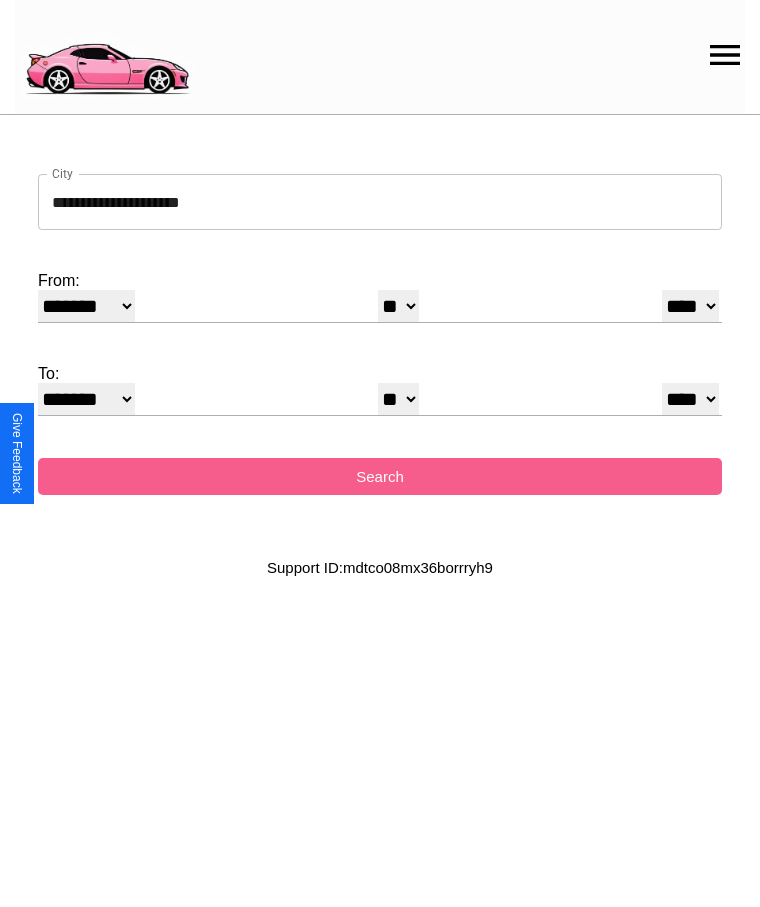 click on "* * * * * * * * * ** ** ** ** ** ** ** ** ** ** ** ** ** ** ** ** ** ** ** ** **" at bounding box center (398, 399) 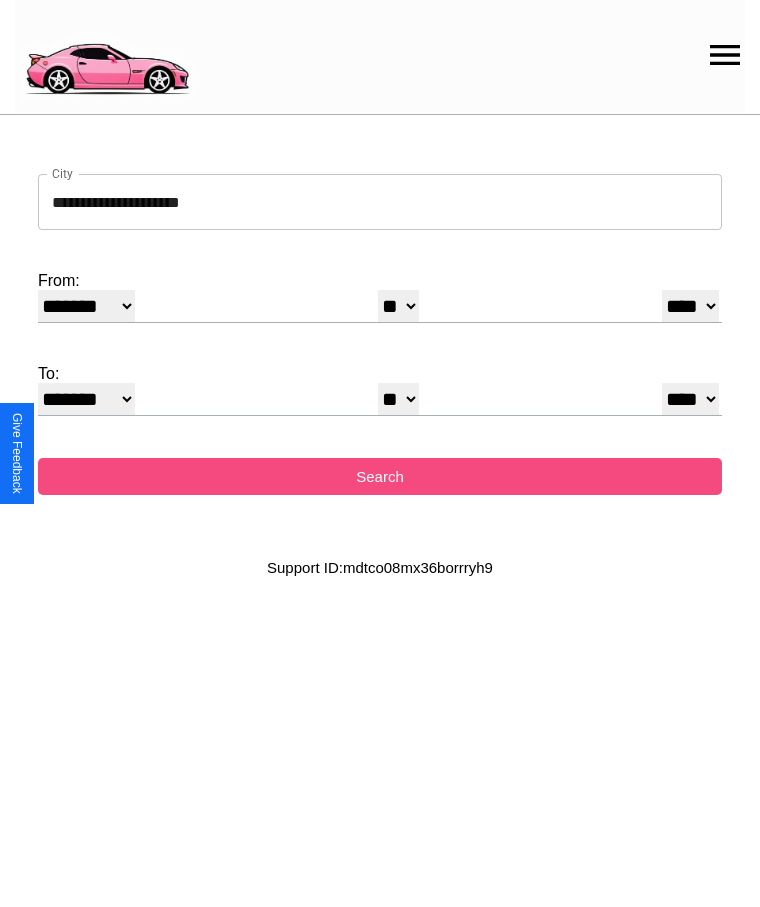 click on "Search" at bounding box center (380, 476) 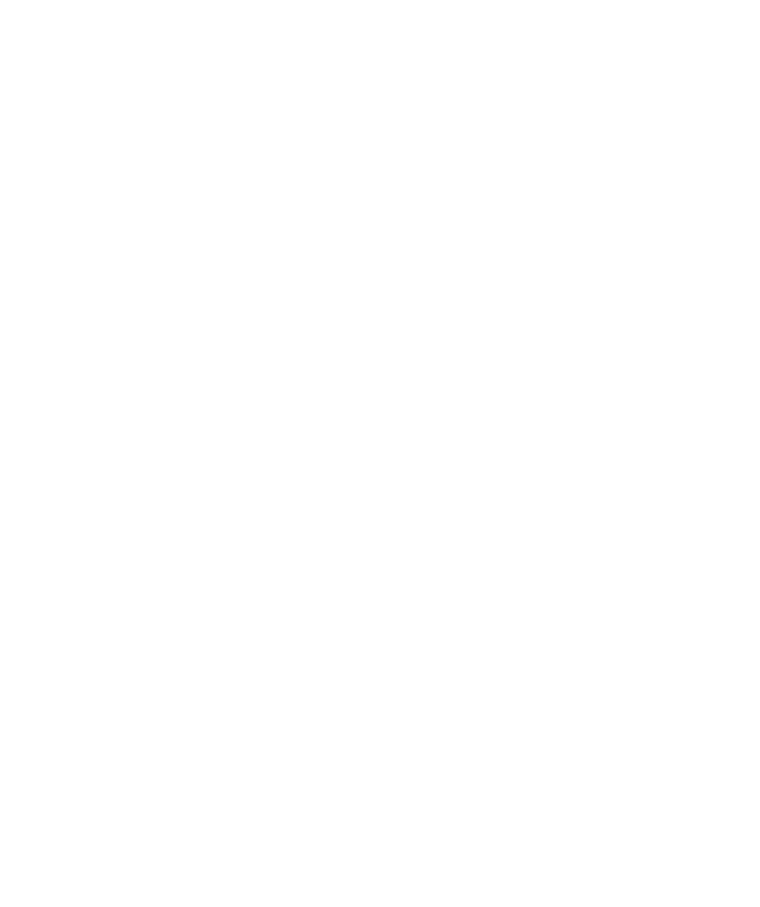 scroll, scrollTop: 0, scrollLeft: 0, axis: both 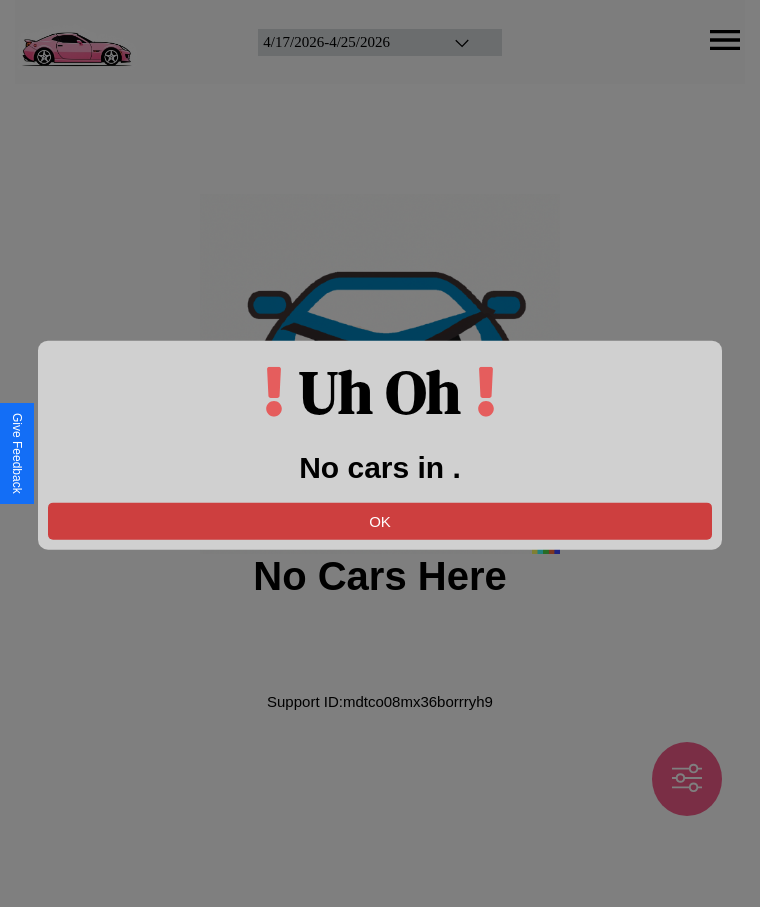 click on "OK" at bounding box center [380, 520] 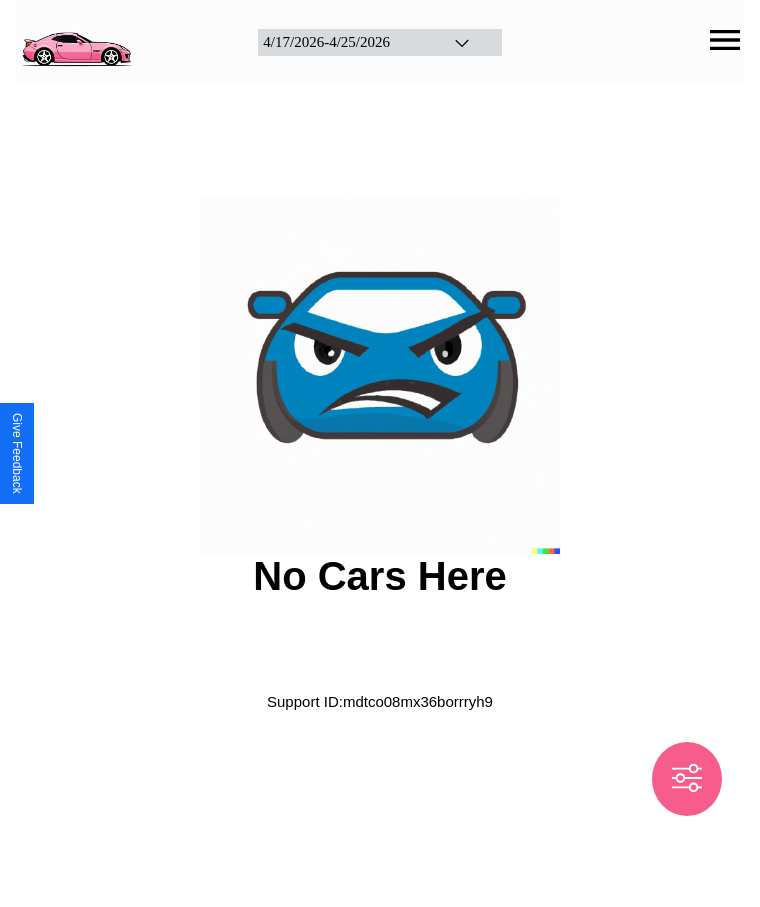 click at bounding box center [76, 40] 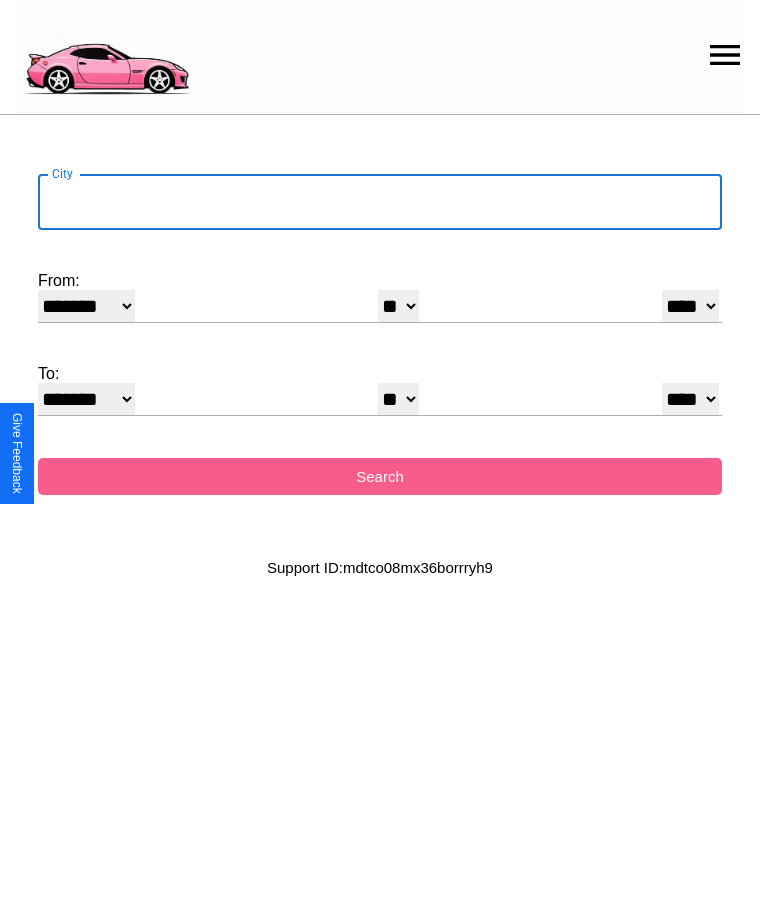 click on "City" at bounding box center (380, 202) 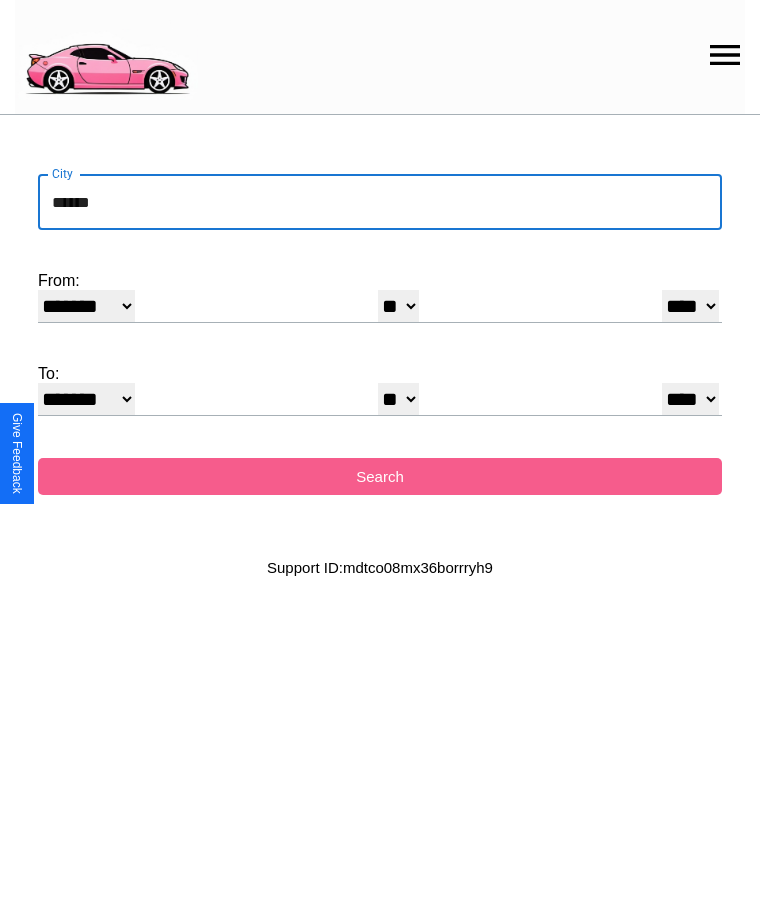 type on "******" 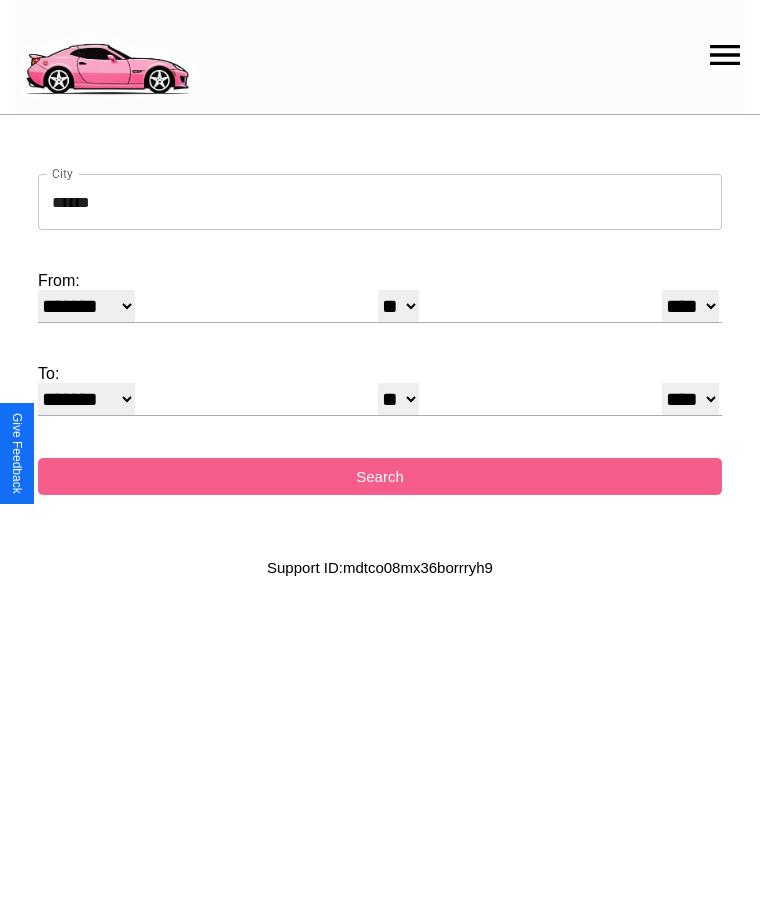 click on "* * * * * * * * * ** ** ** ** ** ** ** ** ** ** ** ** ** ** ** ** ** ** ** ** **" at bounding box center [398, 306] 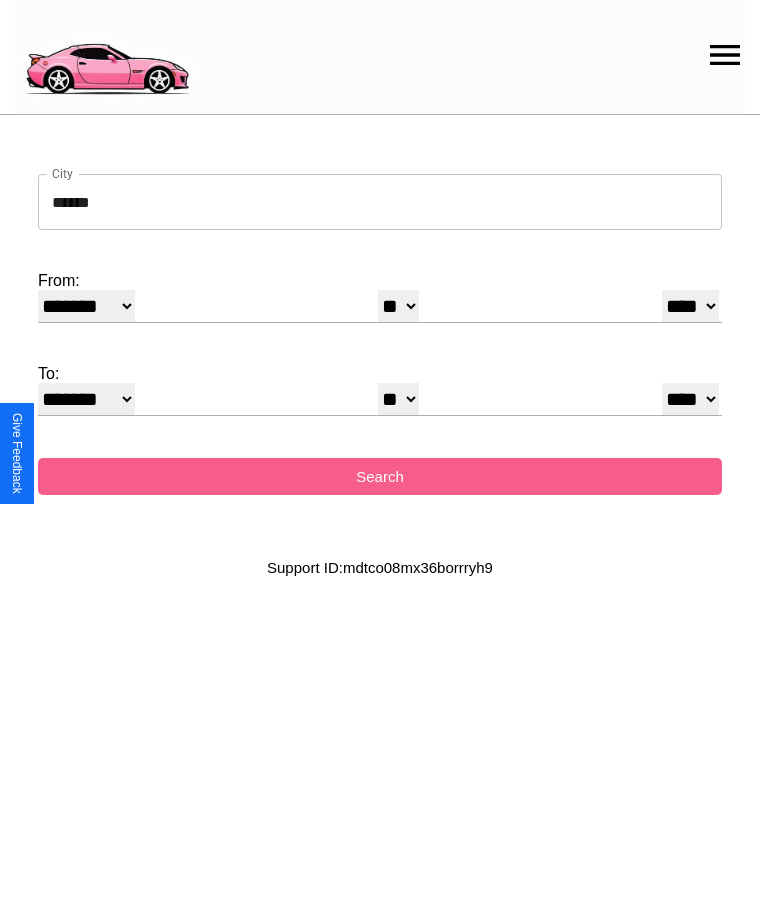 select on "*" 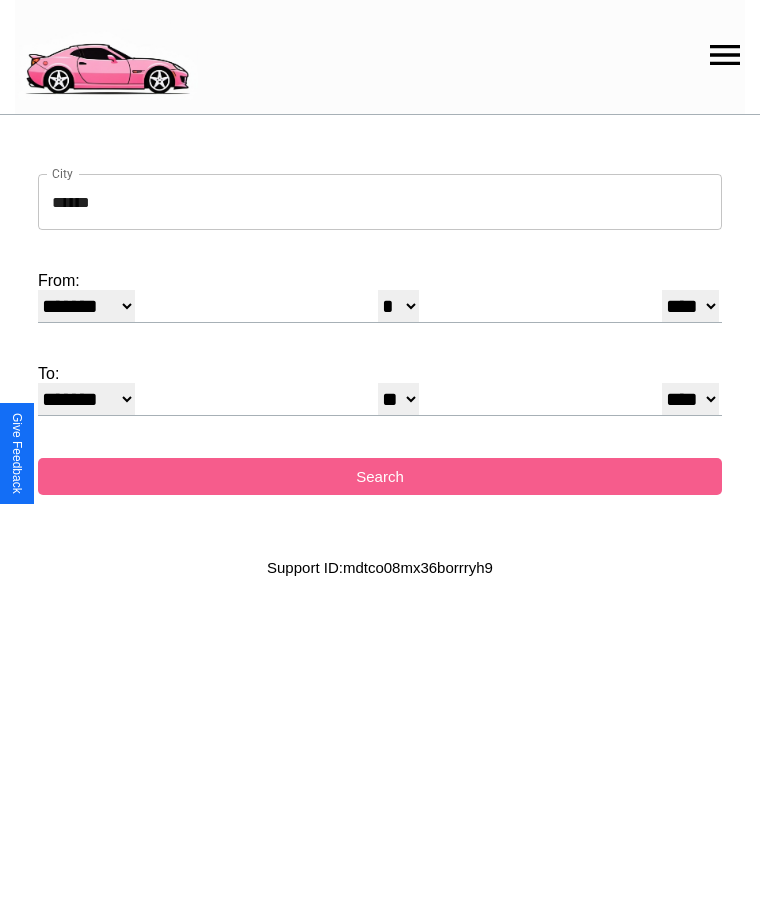 click on "* * * * * * * * * ** ** ** ** ** ** ** ** ** ** ** ** ** ** ** ** ** ** ** ** **" at bounding box center [398, 399] 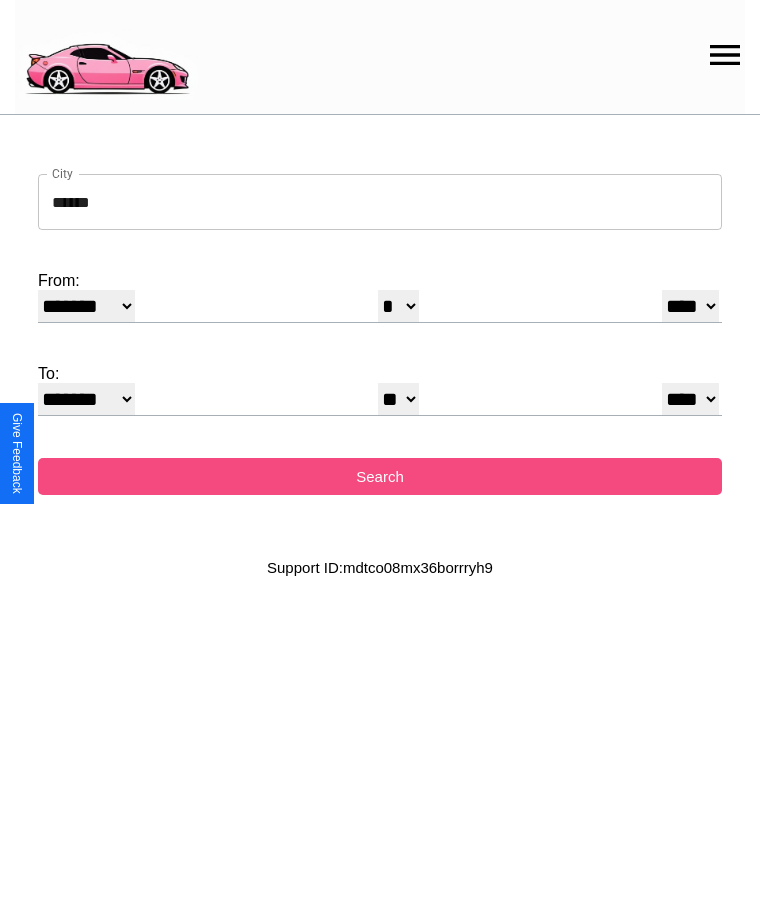 click on "Search" at bounding box center [380, 476] 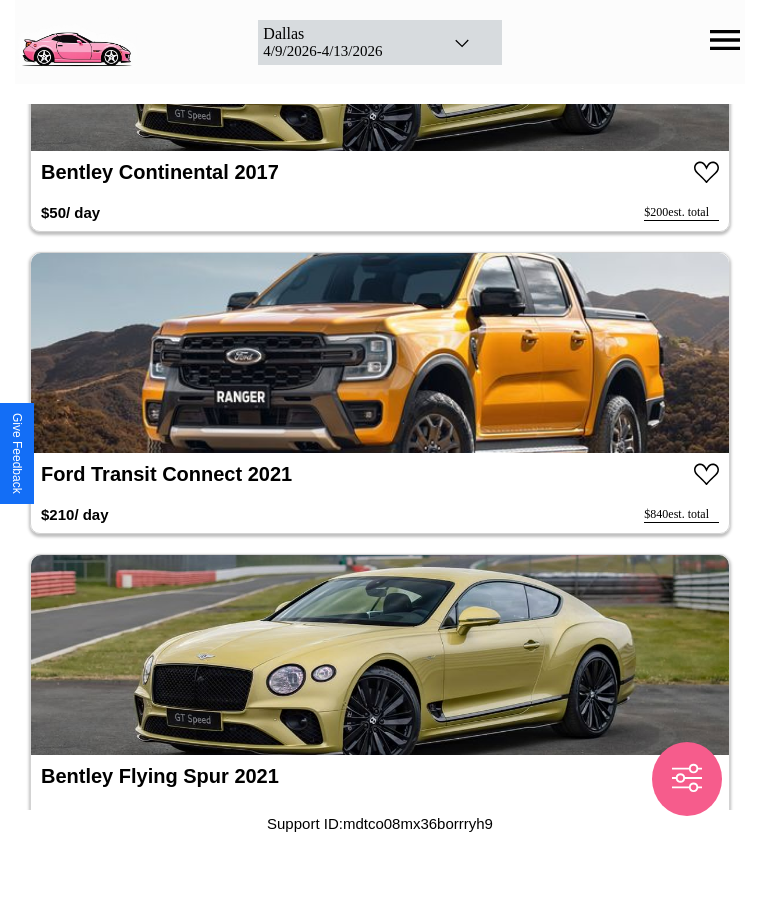 scroll, scrollTop: 10992, scrollLeft: 0, axis: vertical 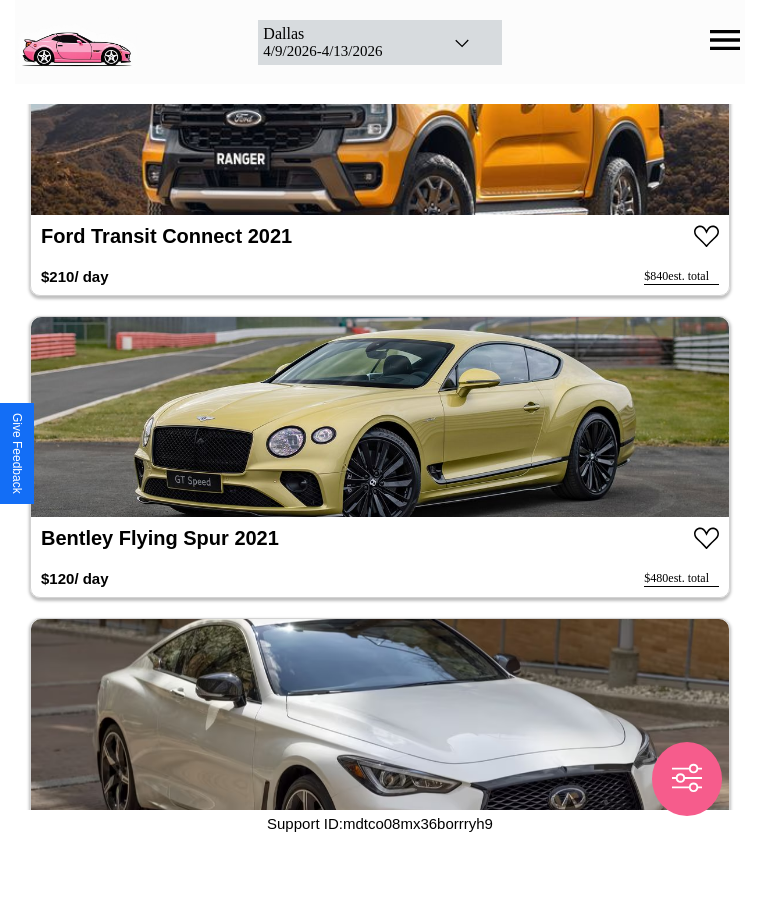 click at bounding box center (380, 417) 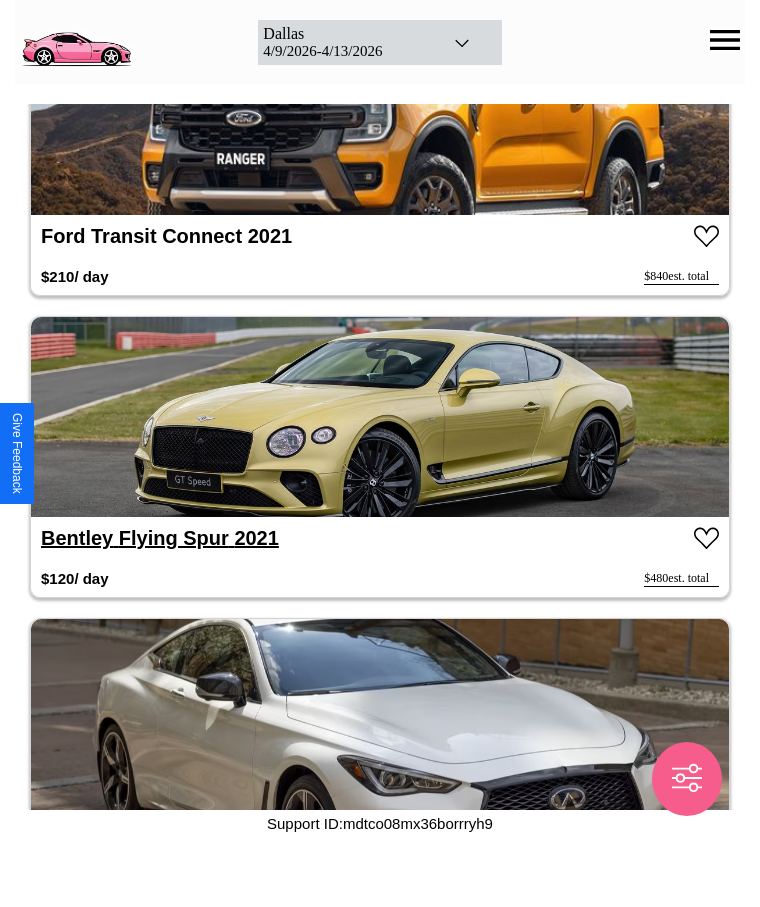 click on "Bentley   Flying Spur   2021" at bounding box center [160, 538] 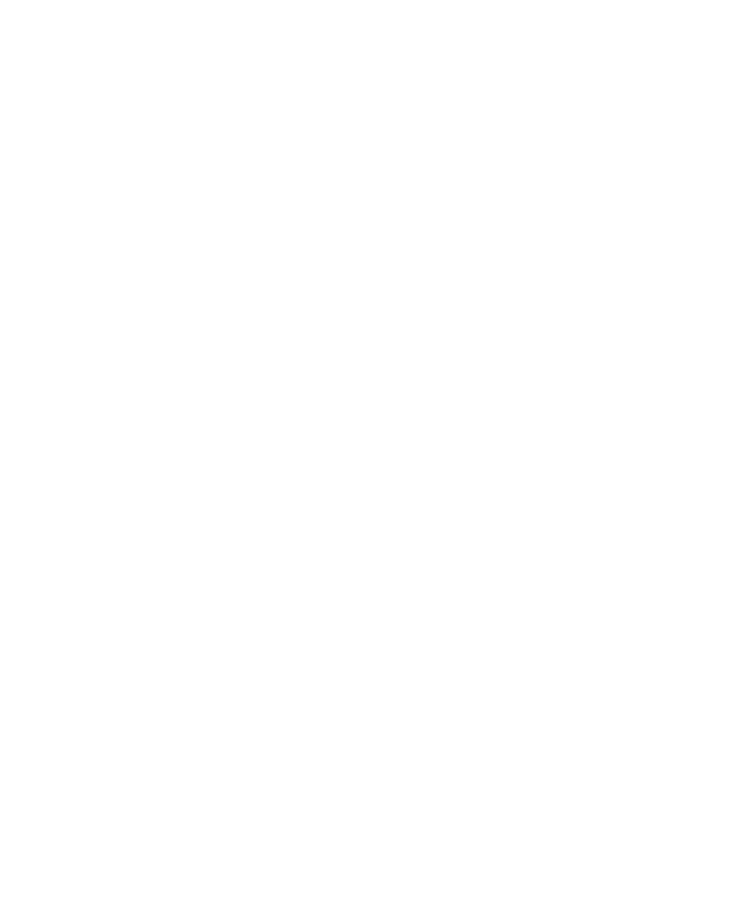 scroll, scrollTop: 0, scrollLeft: 0, axis: both 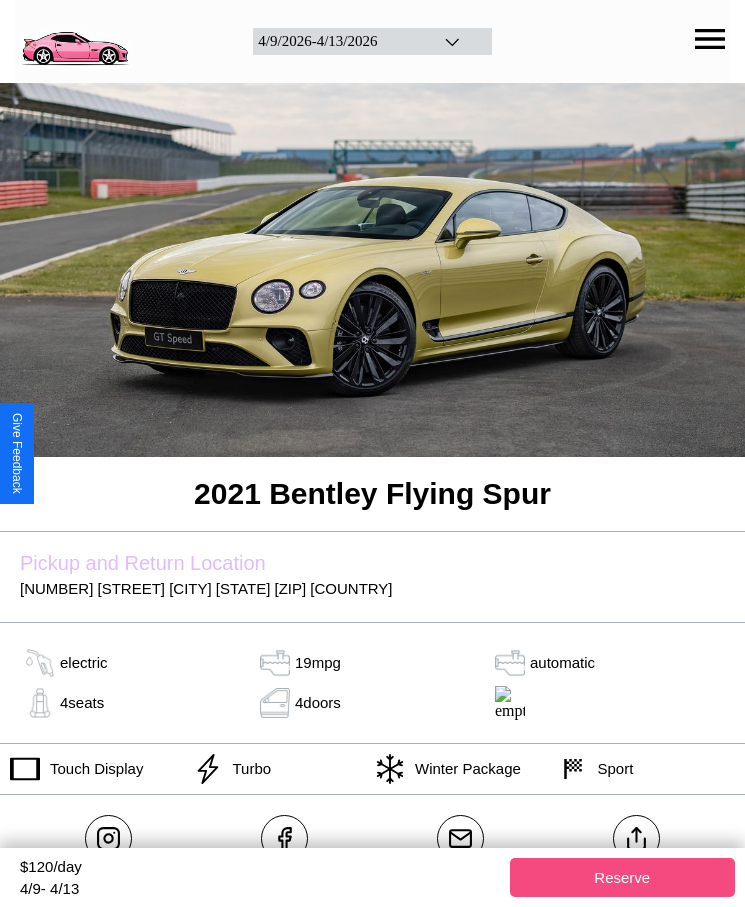click on "Reserve" at bounding box center [623, 877] 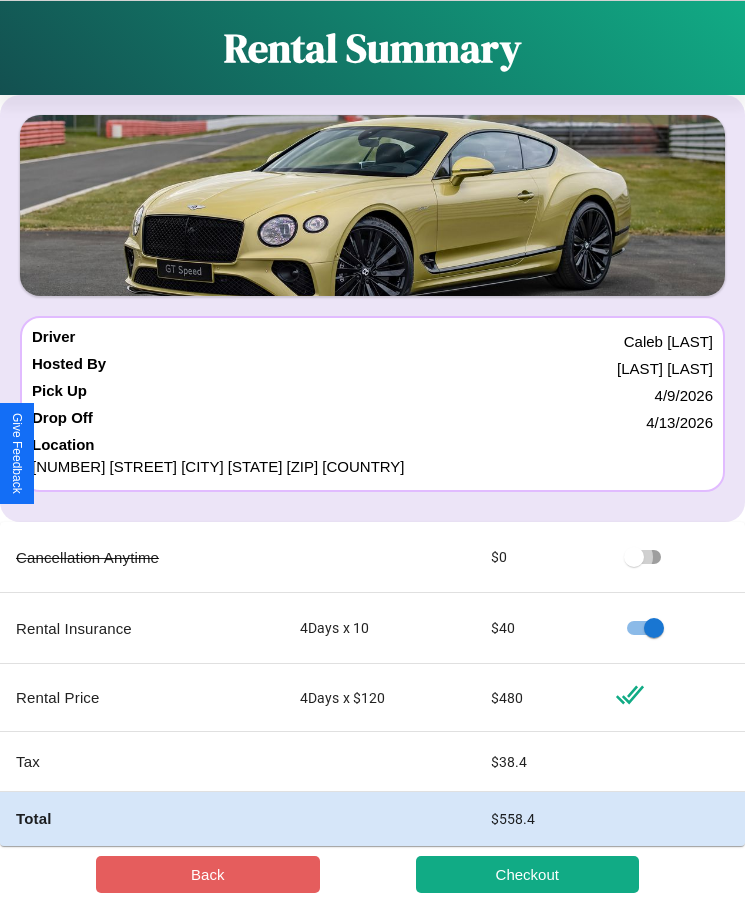 scroll, scrollTop: 23, scrollLeft: 0, axis: vertical 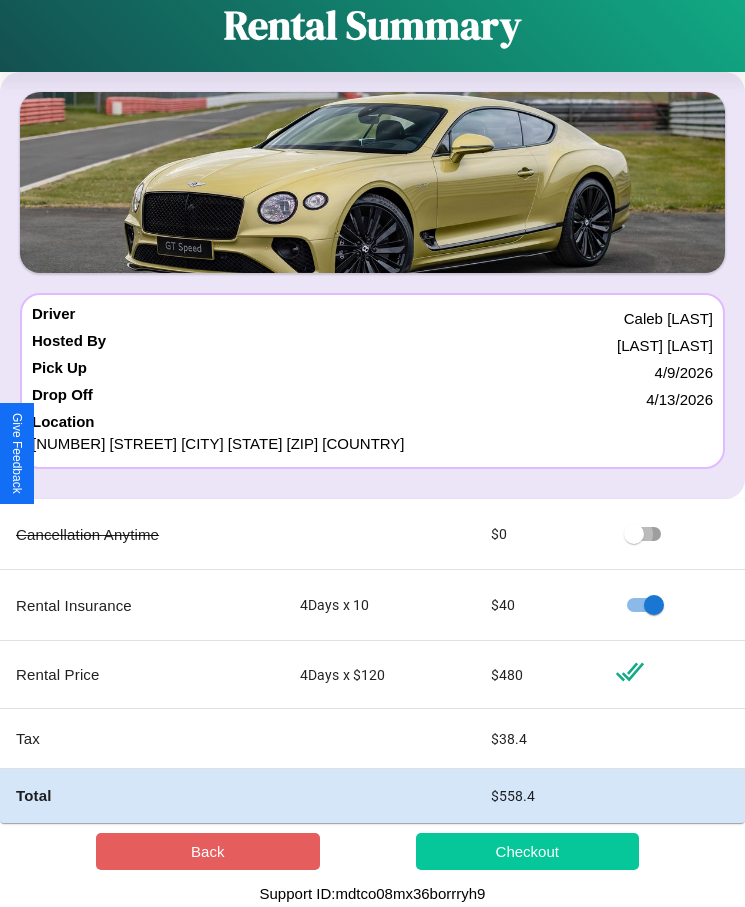 click on "Checkout" at bounding box center (528, 851) 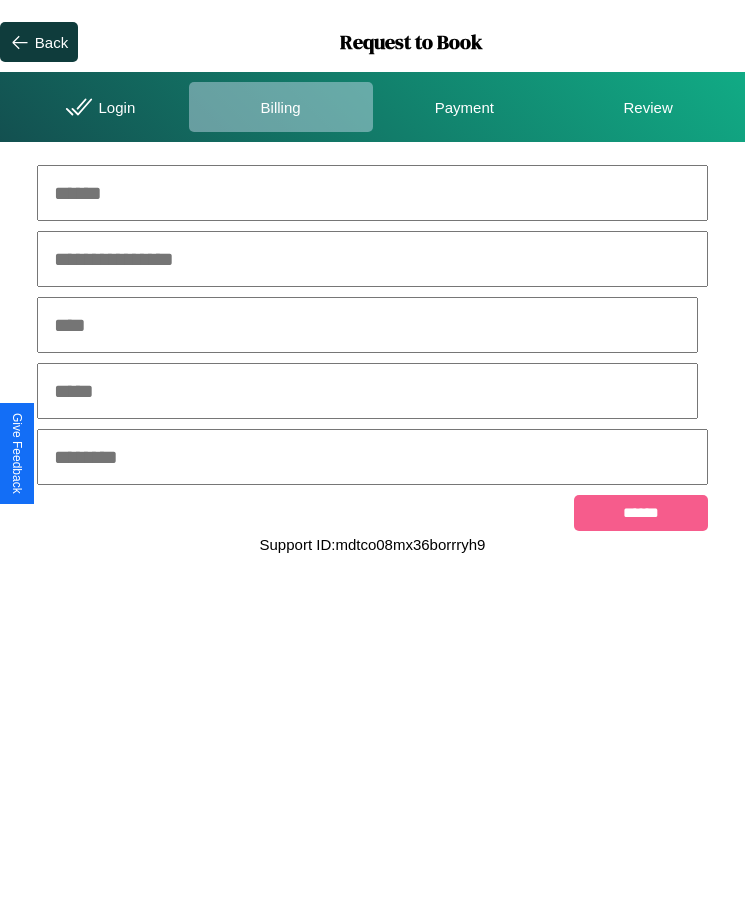 scroll, scrollTop: 0, scrollLeft: 0, axis: both 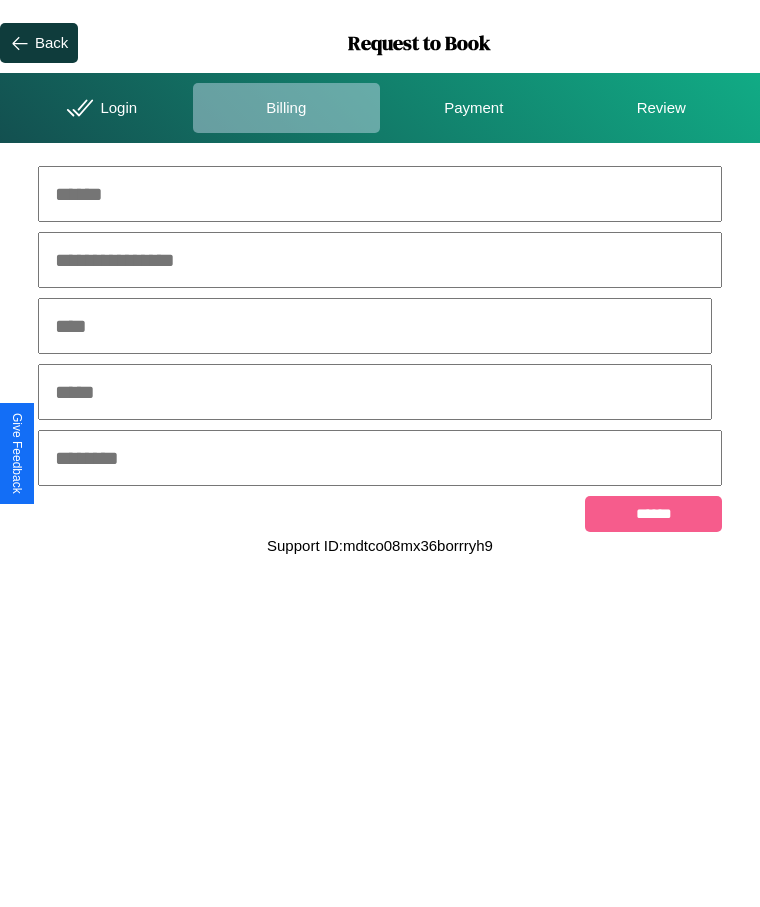 click at bounding box center [380, 194] 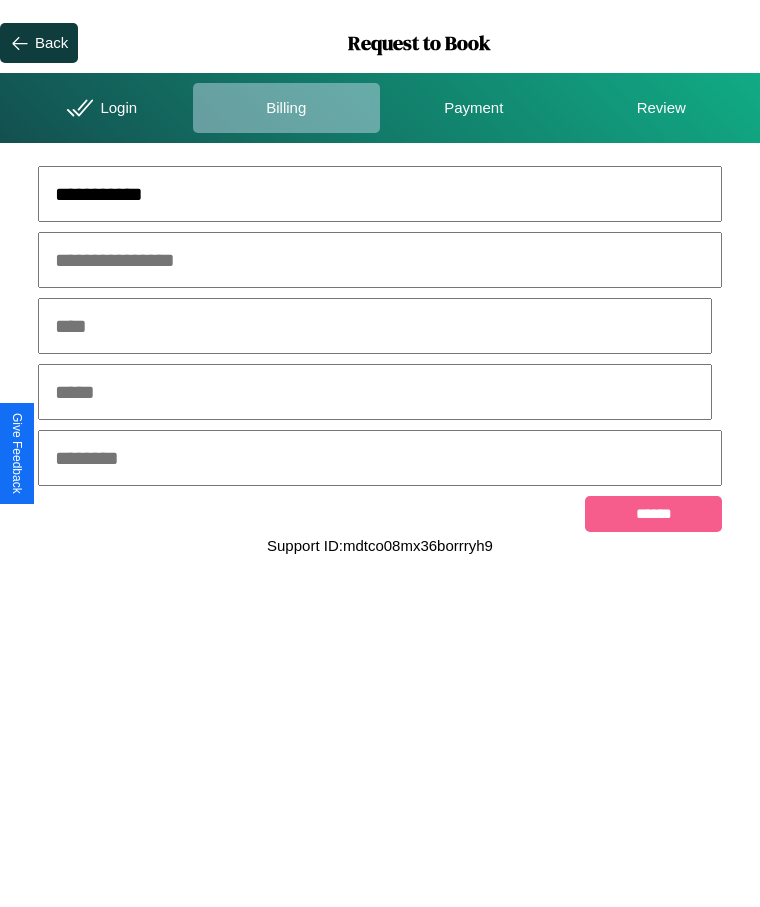 type on "**********" 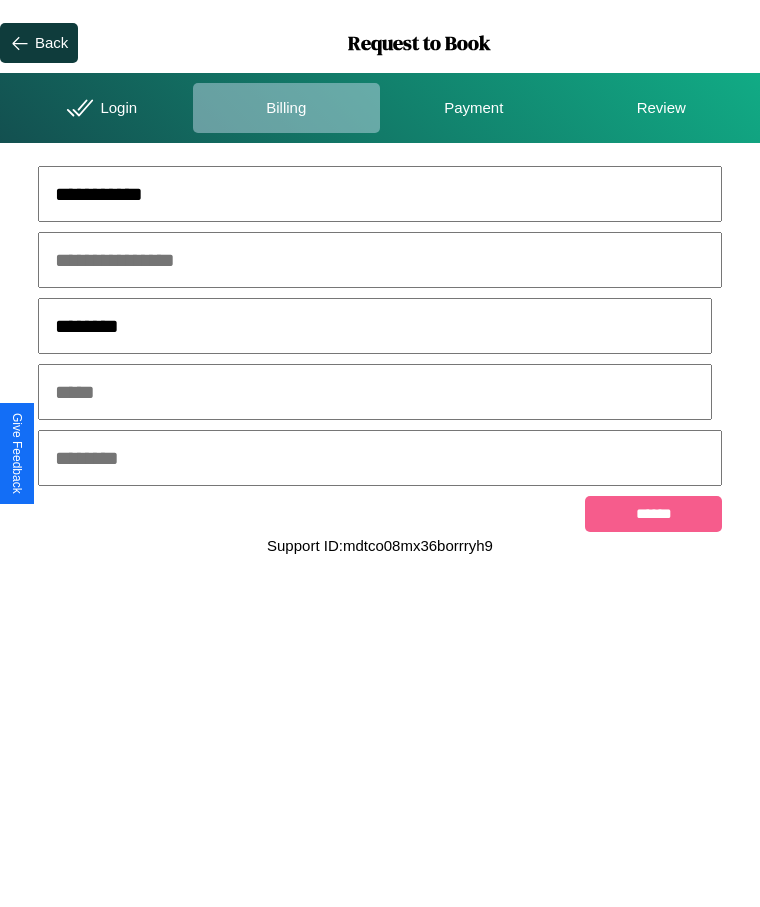type on "********" 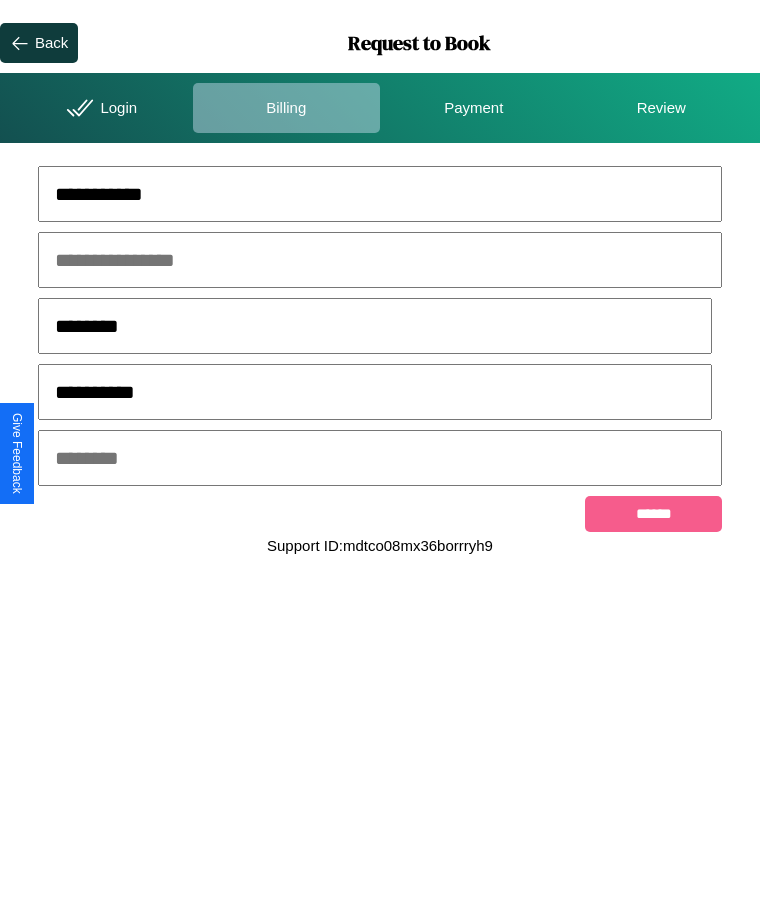 type on "**********" 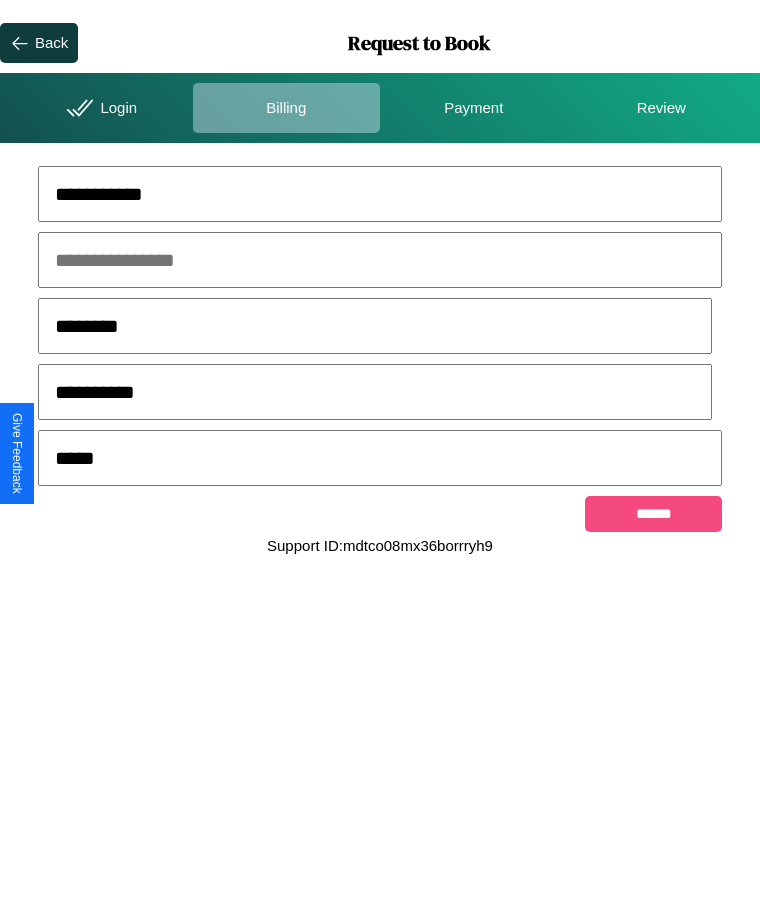 type on "*****" 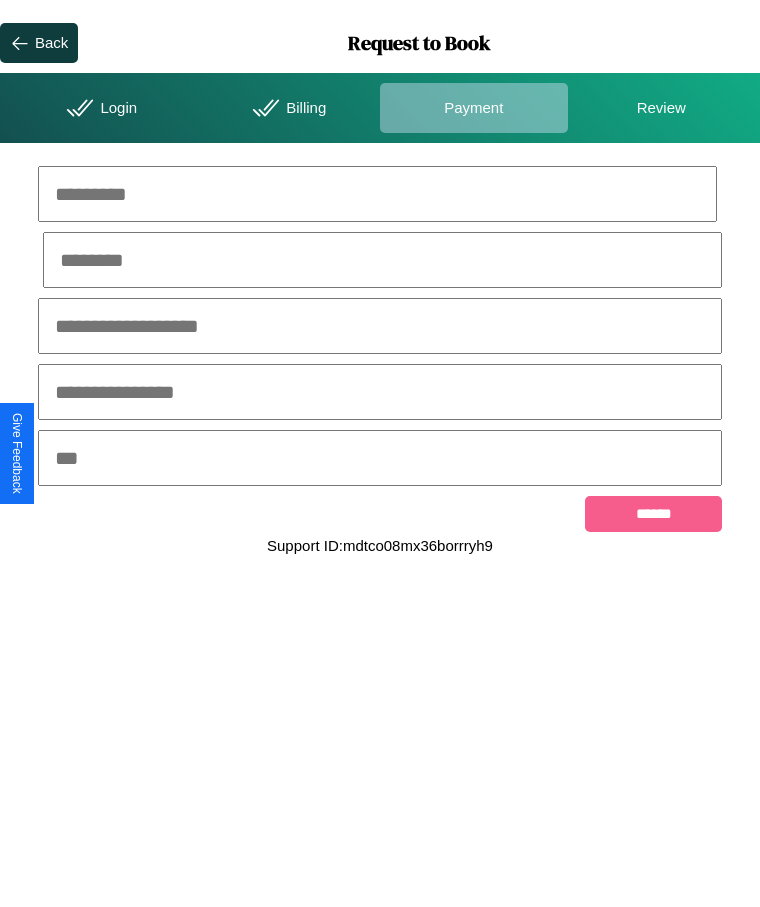 click at bounding box center [377, 194] 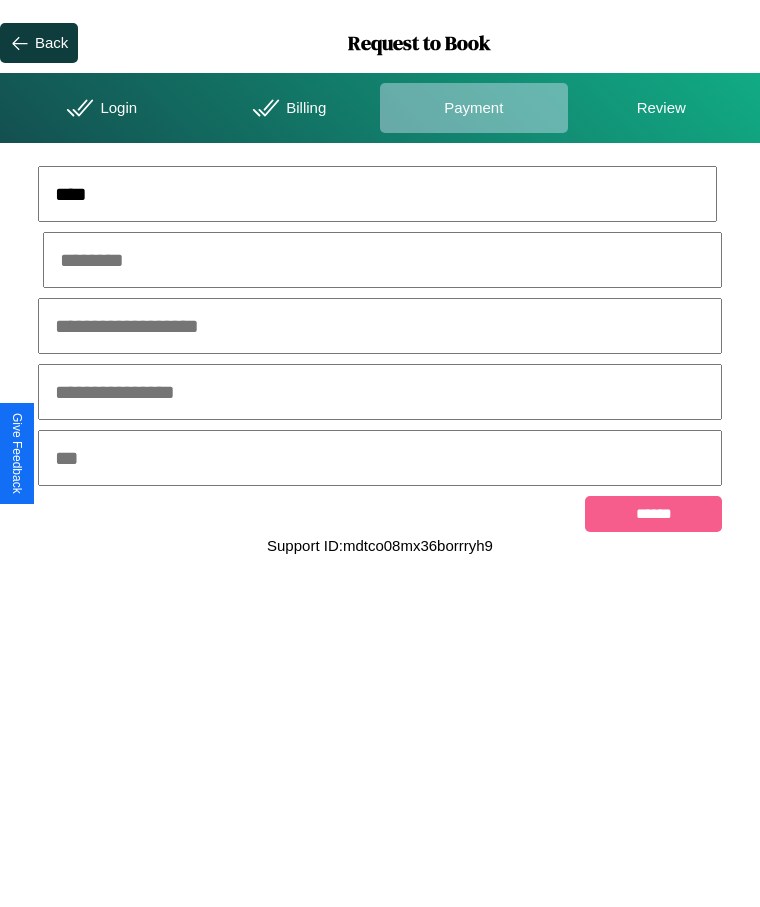 type on "****" 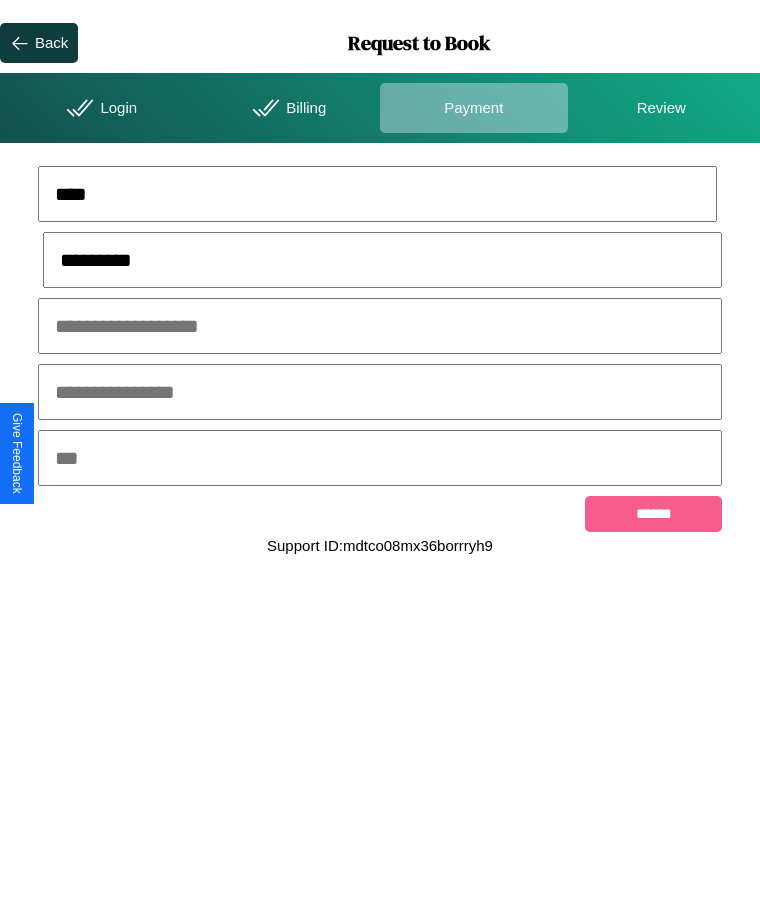 type on "*********" 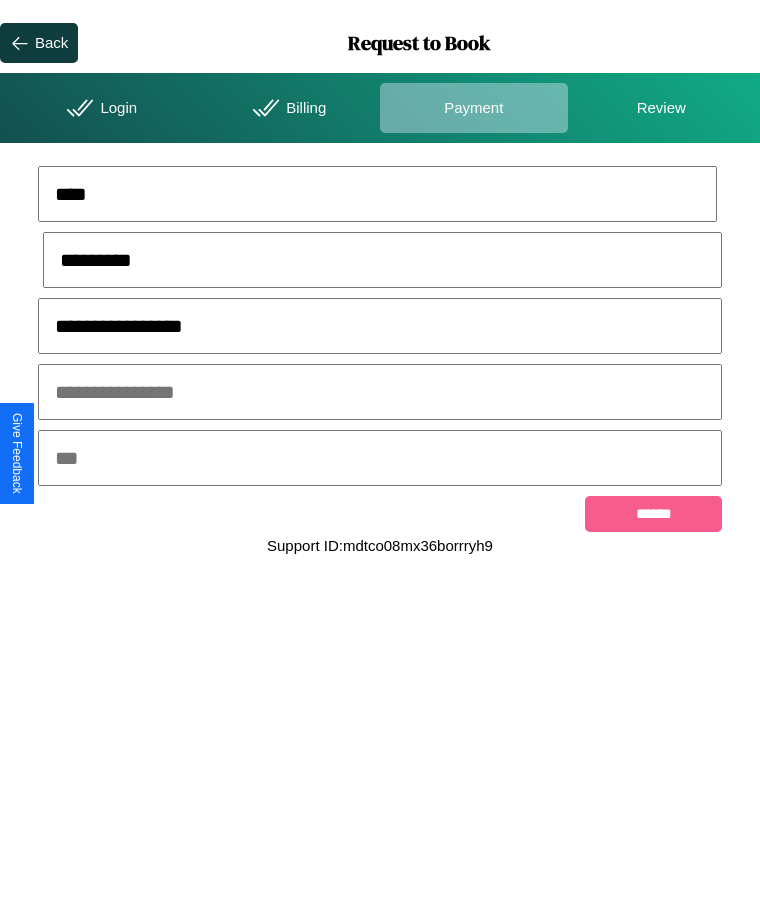 type on "**********" 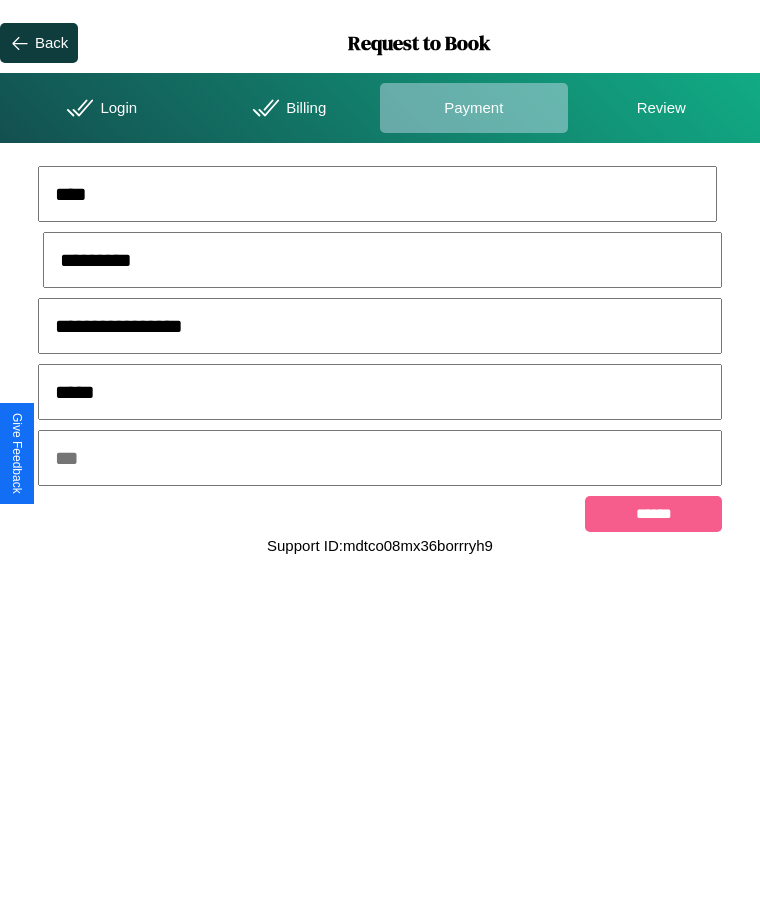 type on "*****" 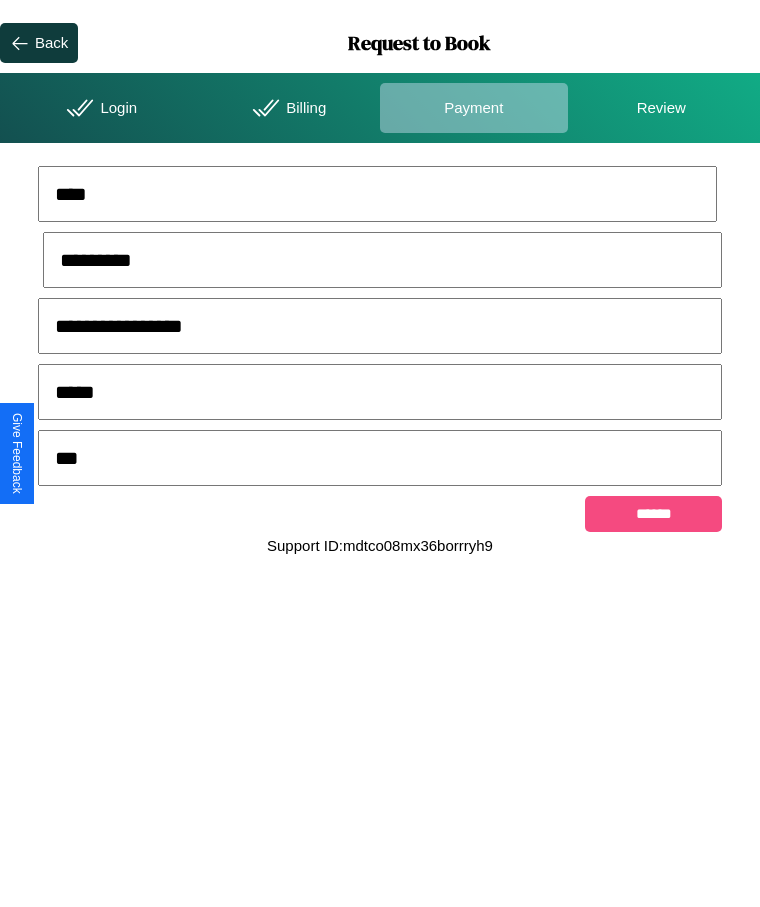 type on "***" 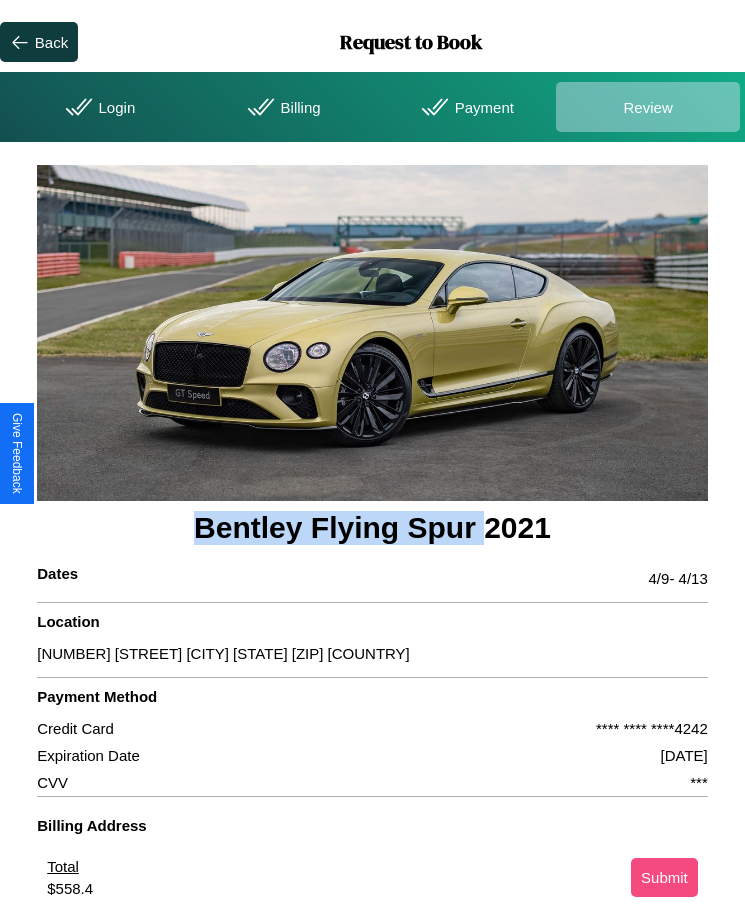 click on "Submit" at bounding box center (664, 877) 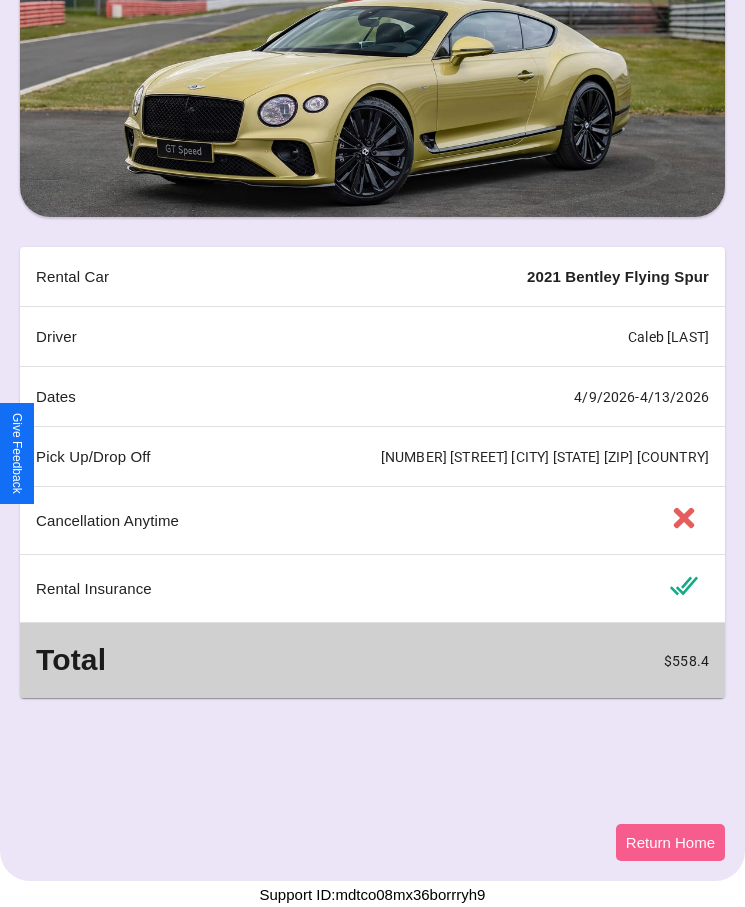 scroll, scrollTop: 162, scrollLeft: 0, axis: vertical 